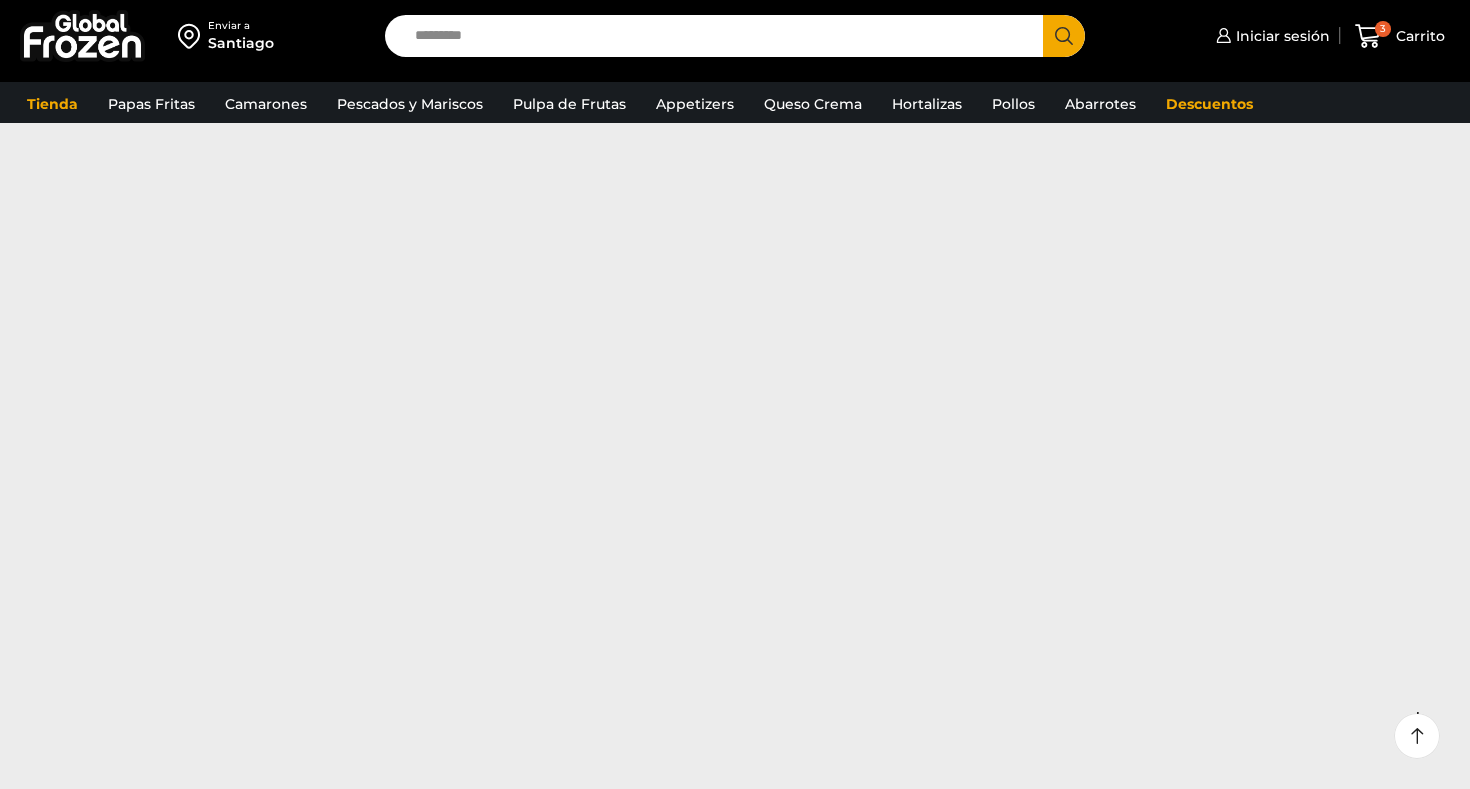 scroll, scrollTop: 0, scrollLeft: 0, axis: both 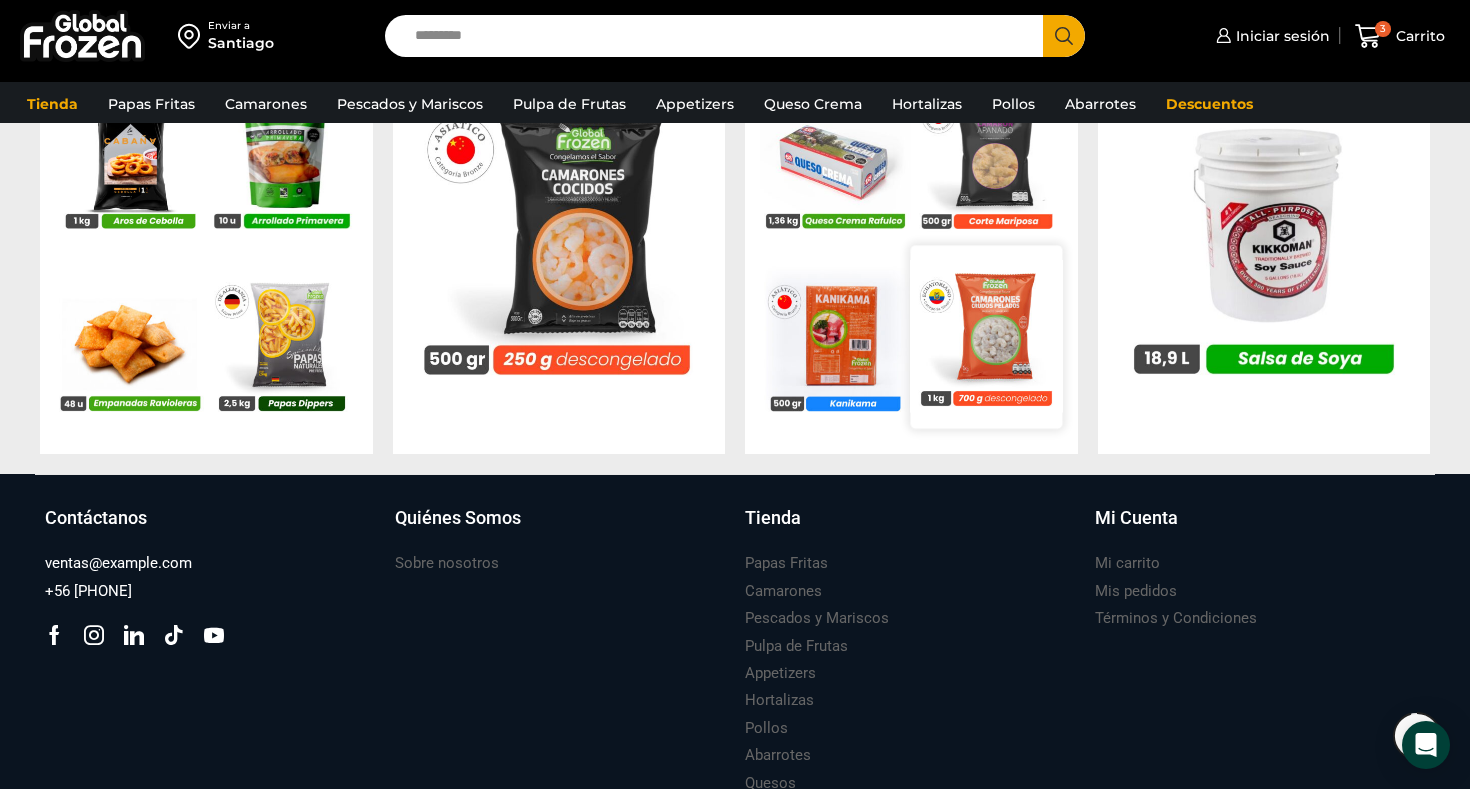 click at bounding box center (987, 337) 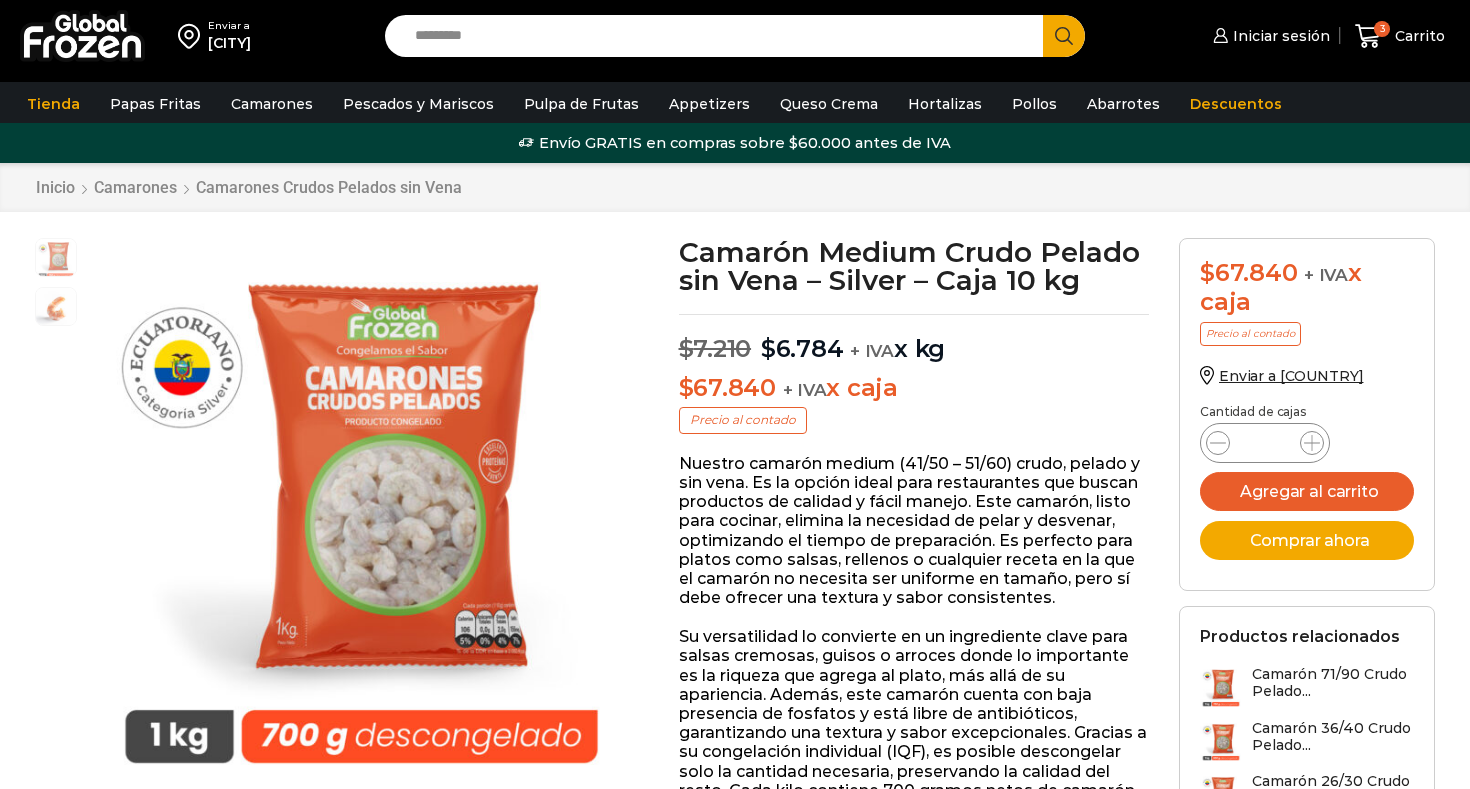 scroll, scrollTop: 1, scrollLeft: 0, axis: vertical 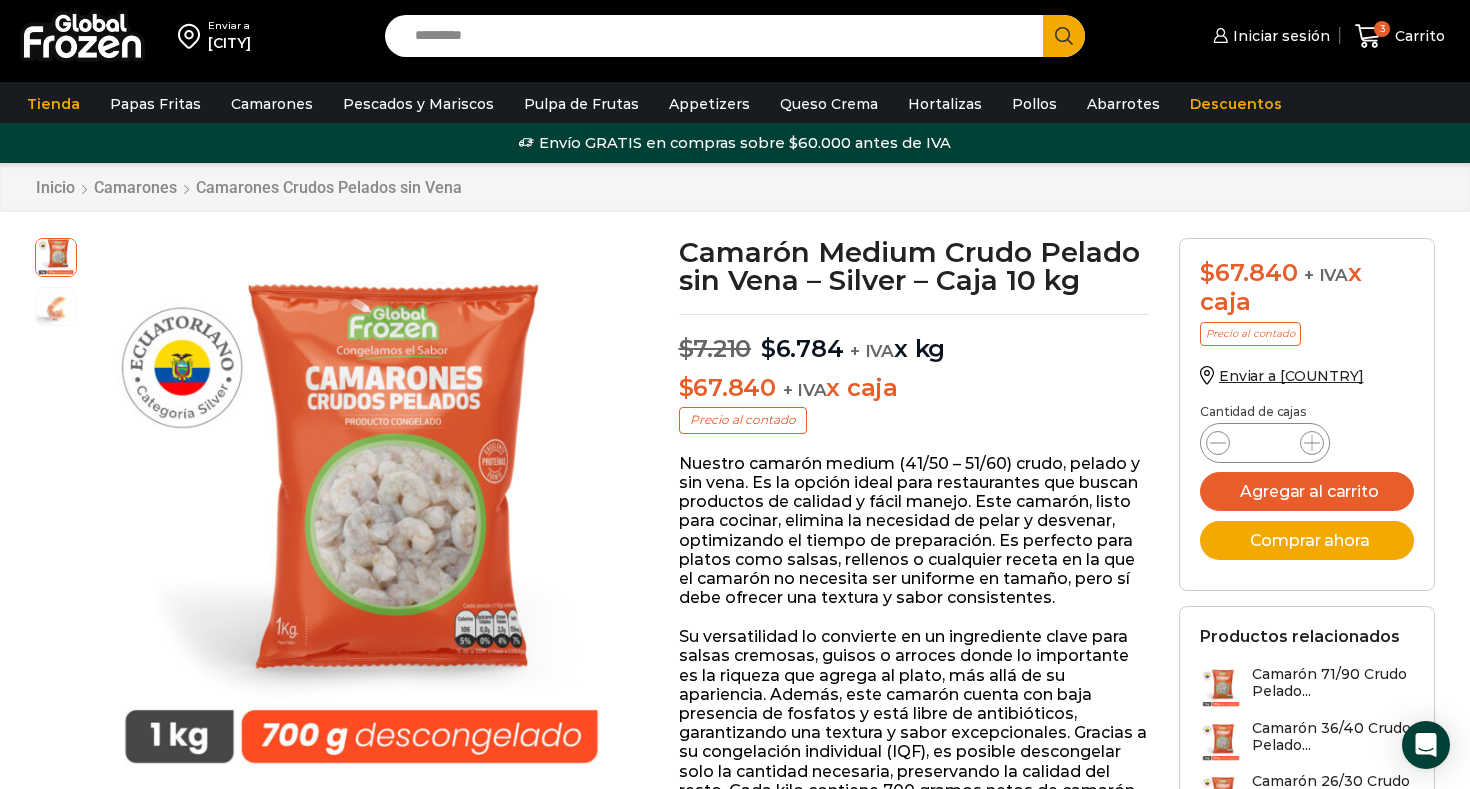 click at bounding box center [82, 36] 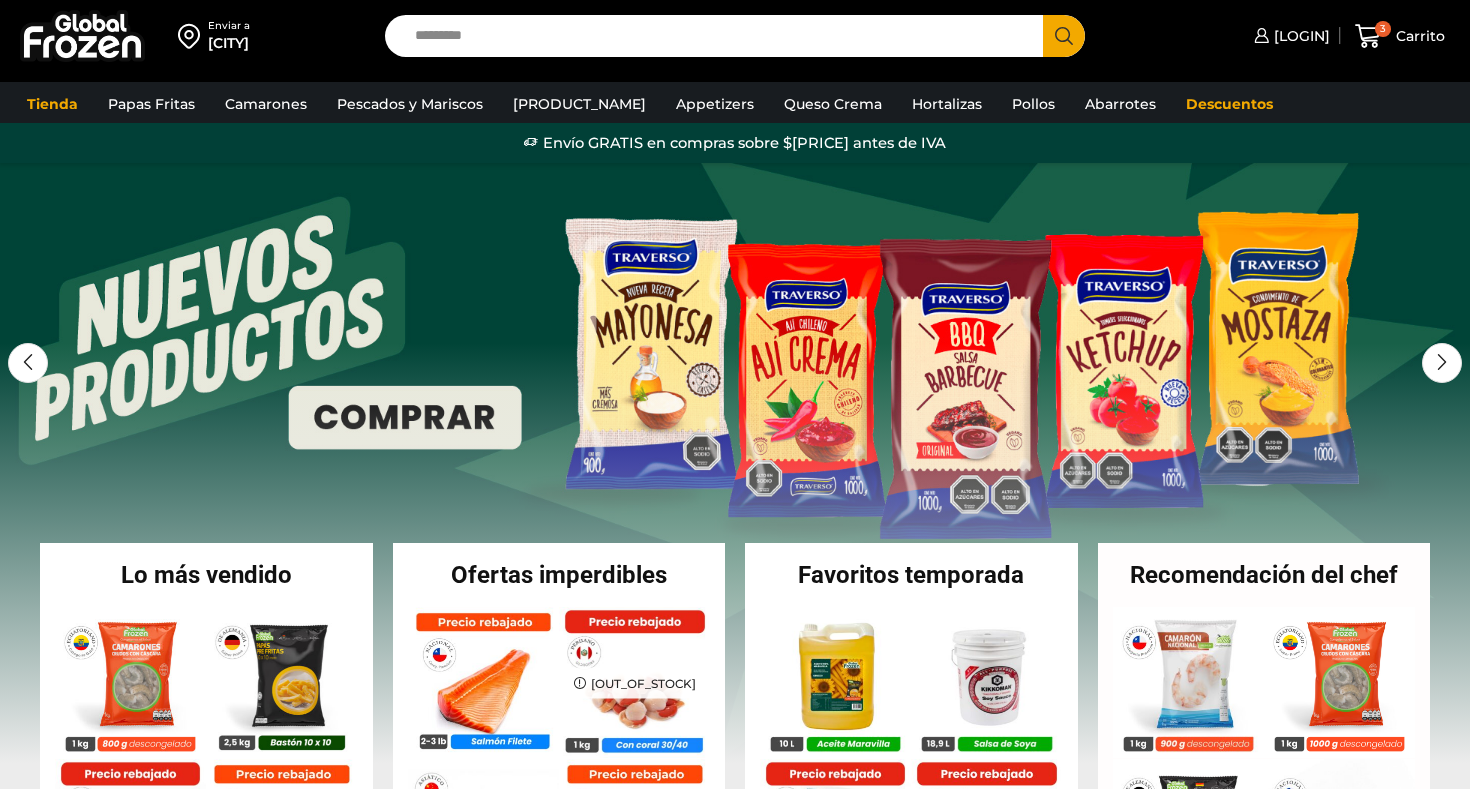scroll, scrollTop: 0, scrollLeft: 0, axis: both 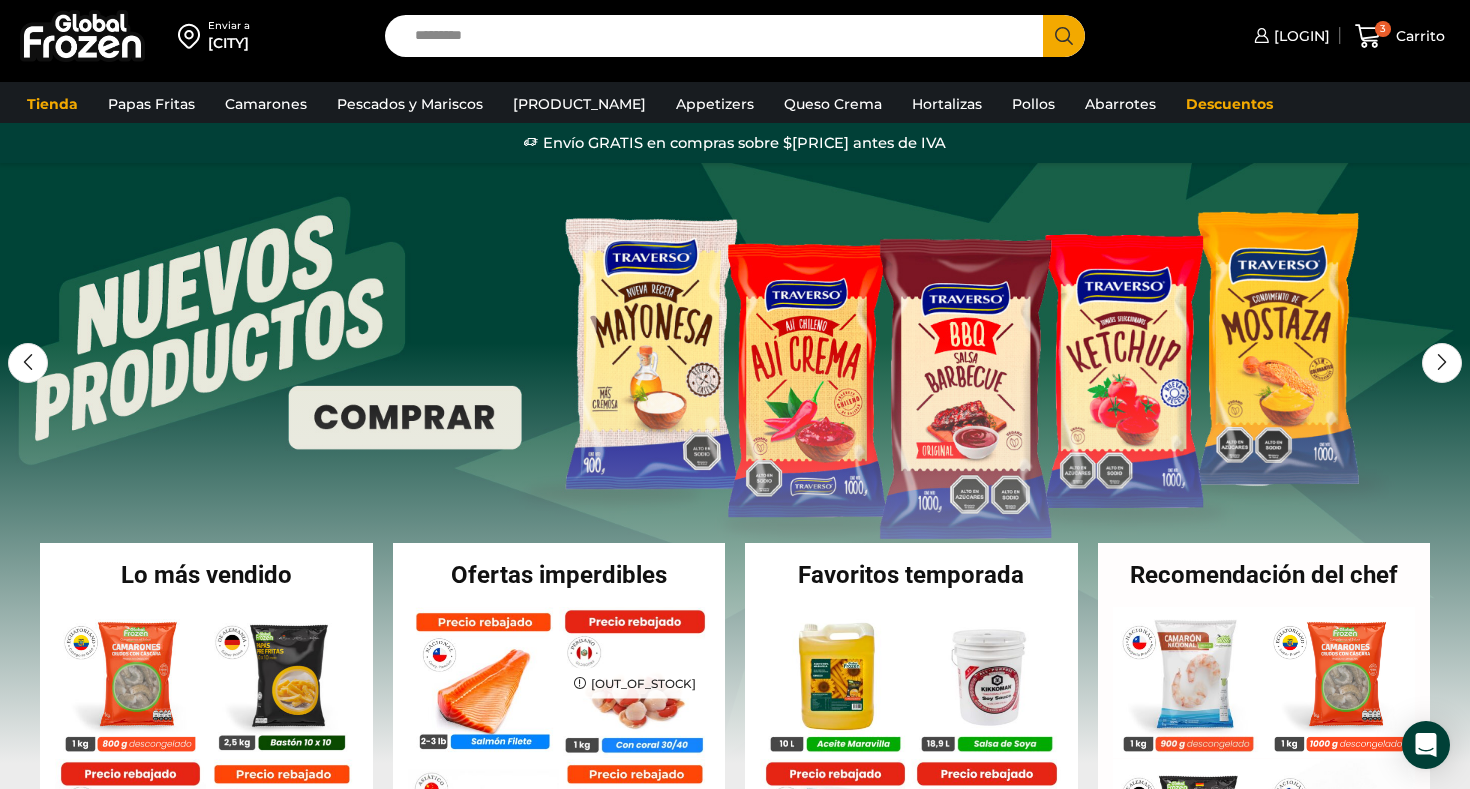 click on "[CITY]" at bounding box center (229, 43) 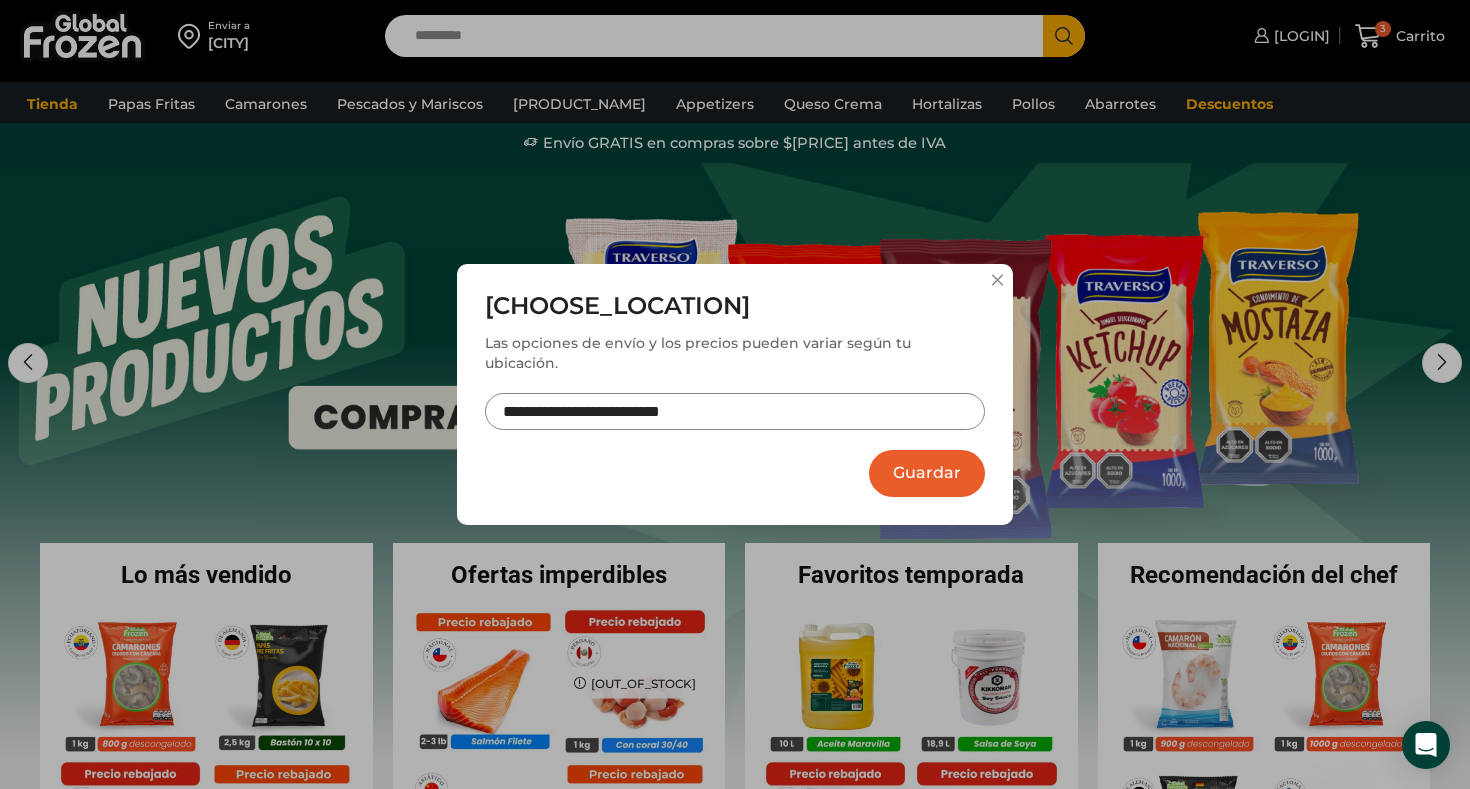 click on "**********" at bounding box center (735, 411) 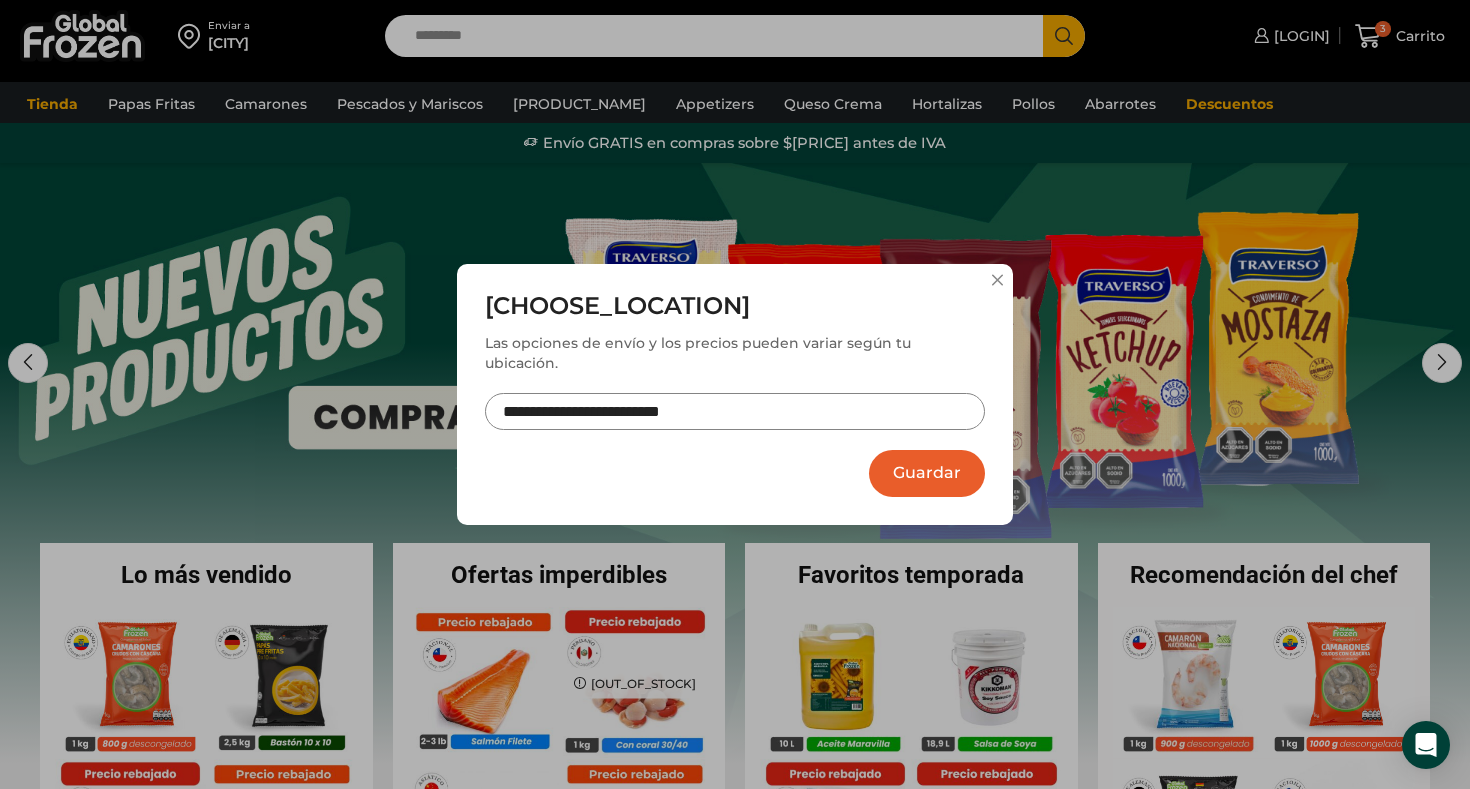 click on "Guardar" at bounding box center [927, 473] 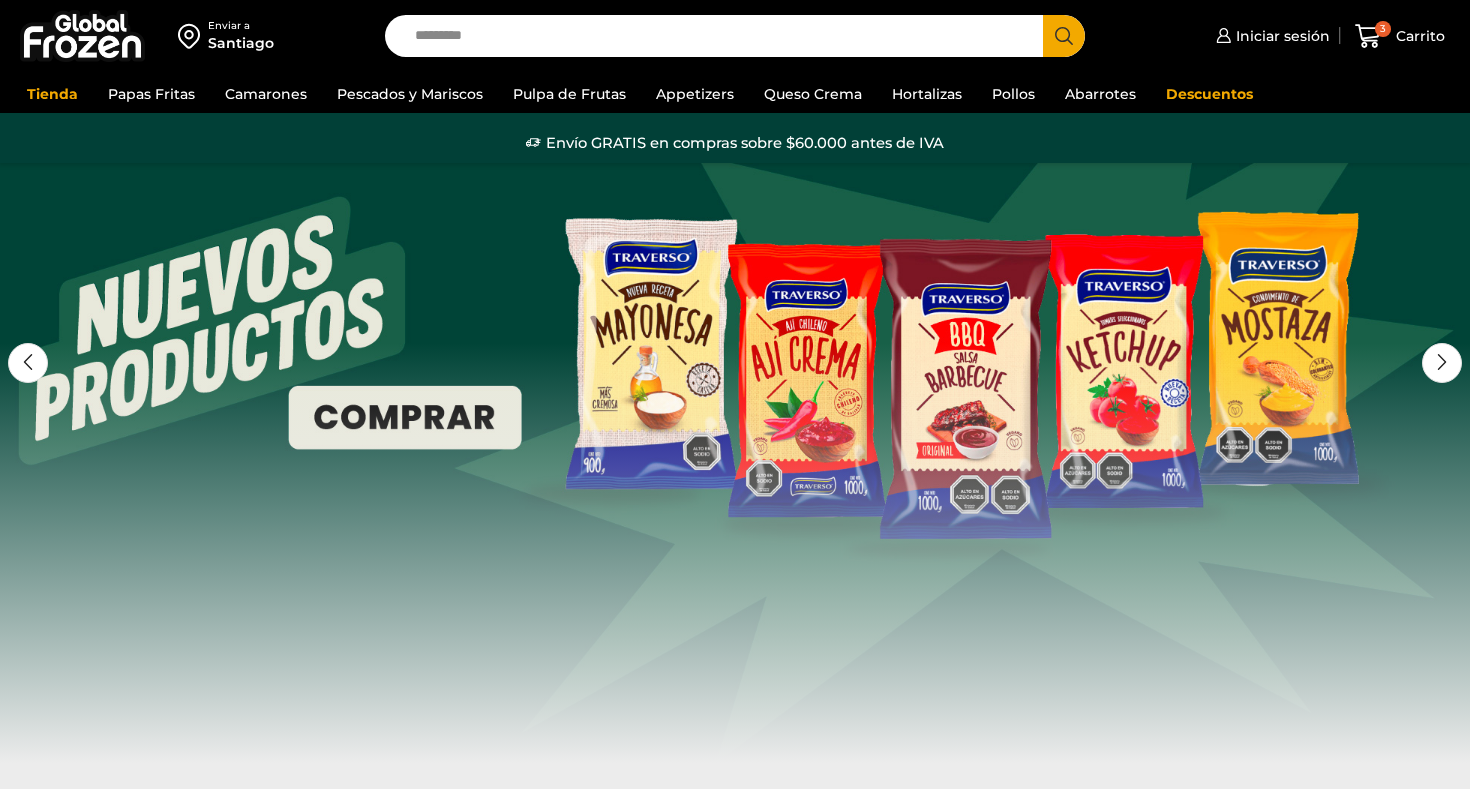 scroll, scrollTop: 0, scrollLeft: 0, axis: both 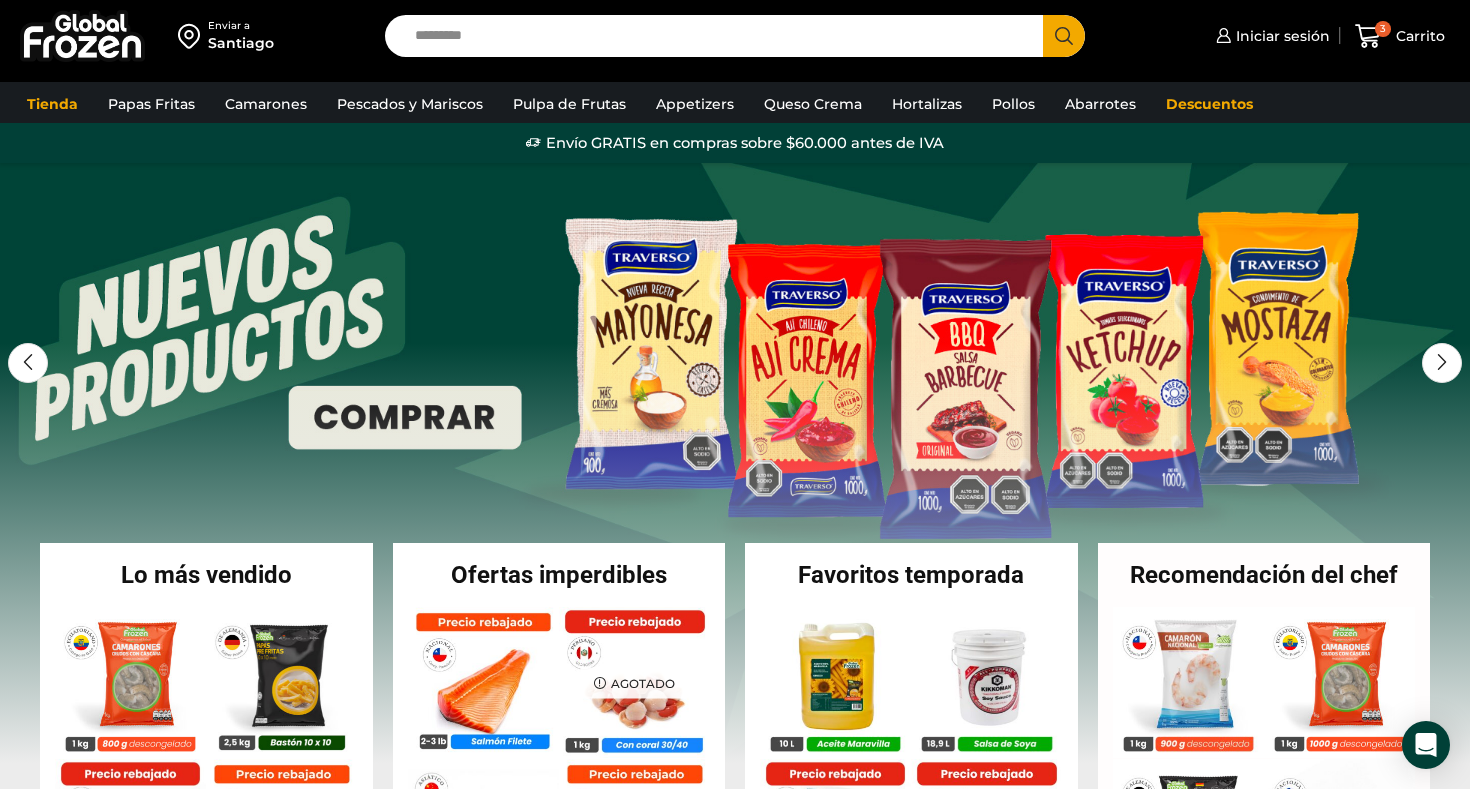 click on "[CITY]" at bounding box center [241, 43] 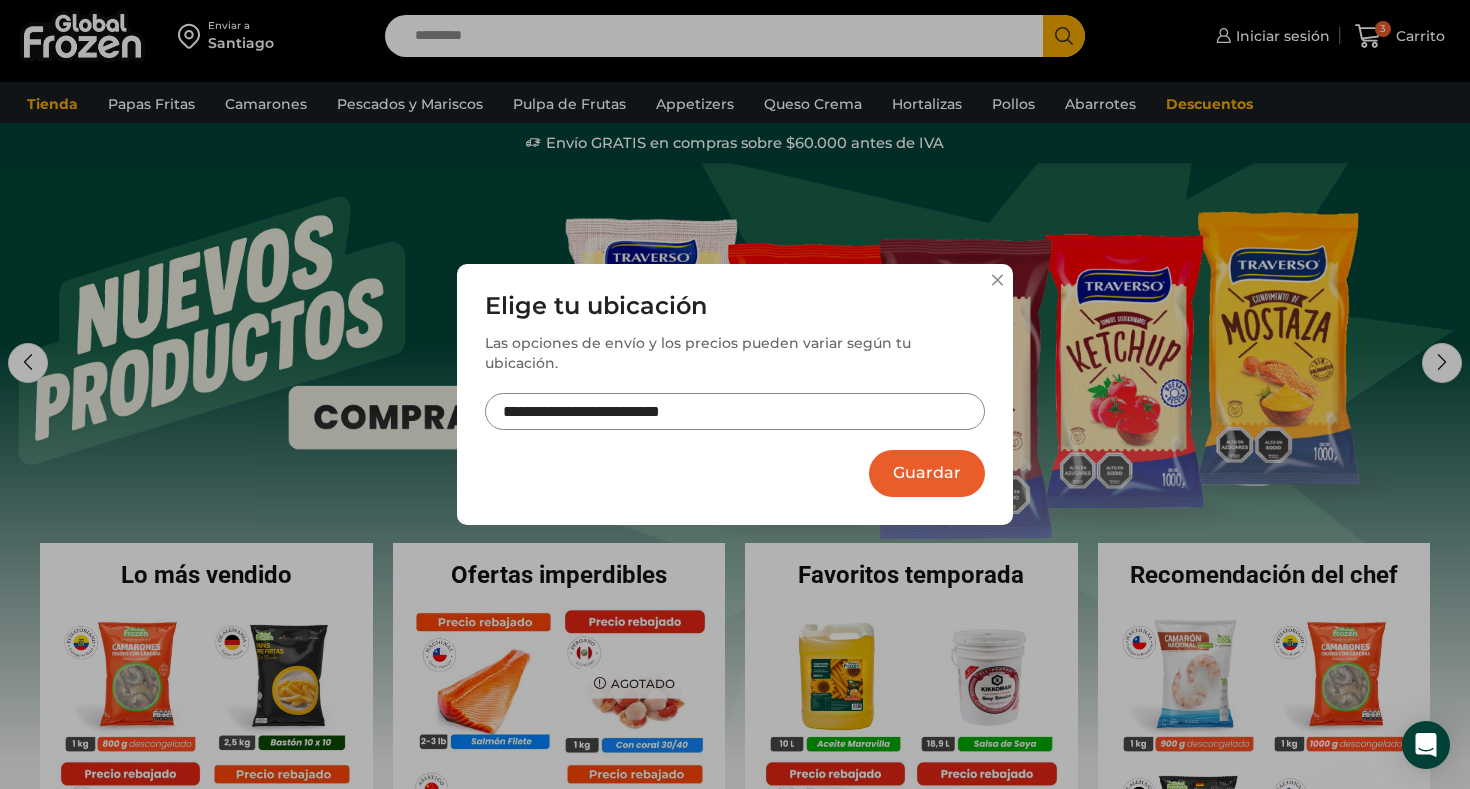 click at bounding box center (997, 280) 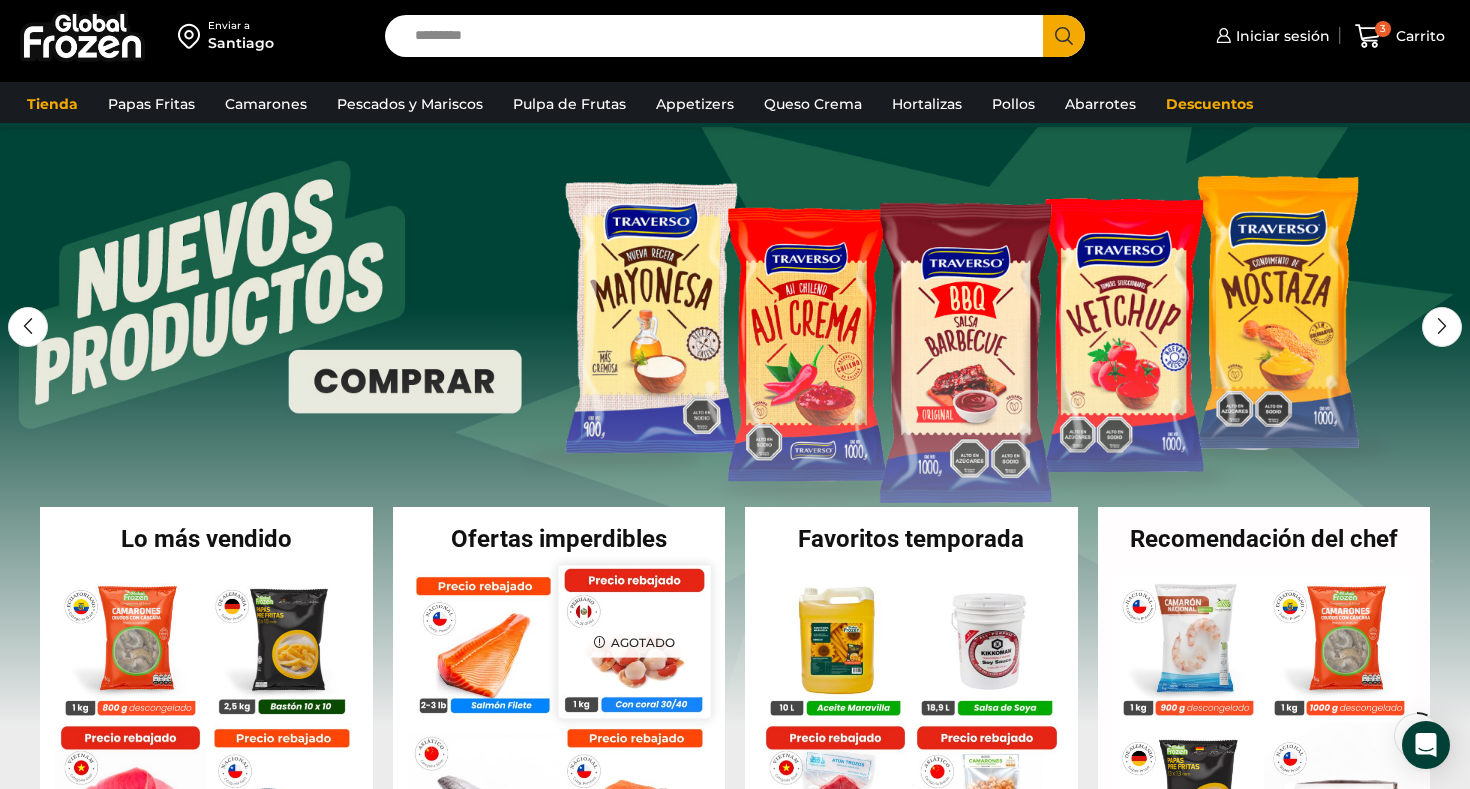 scroll, scrollTop: 0, scrollLeft: 0, axis: both 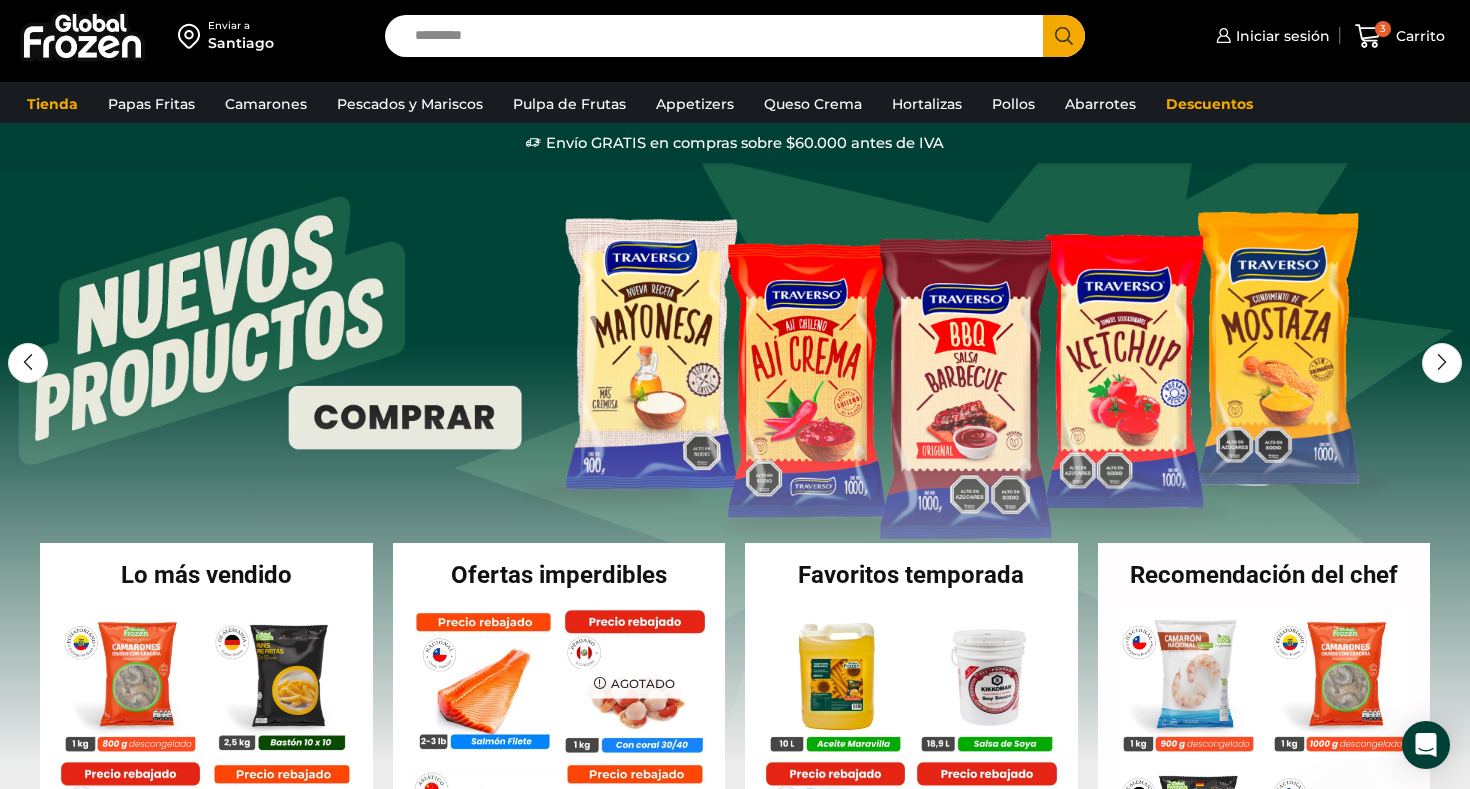 click on "Santiago" at bounding box center (241, 43) 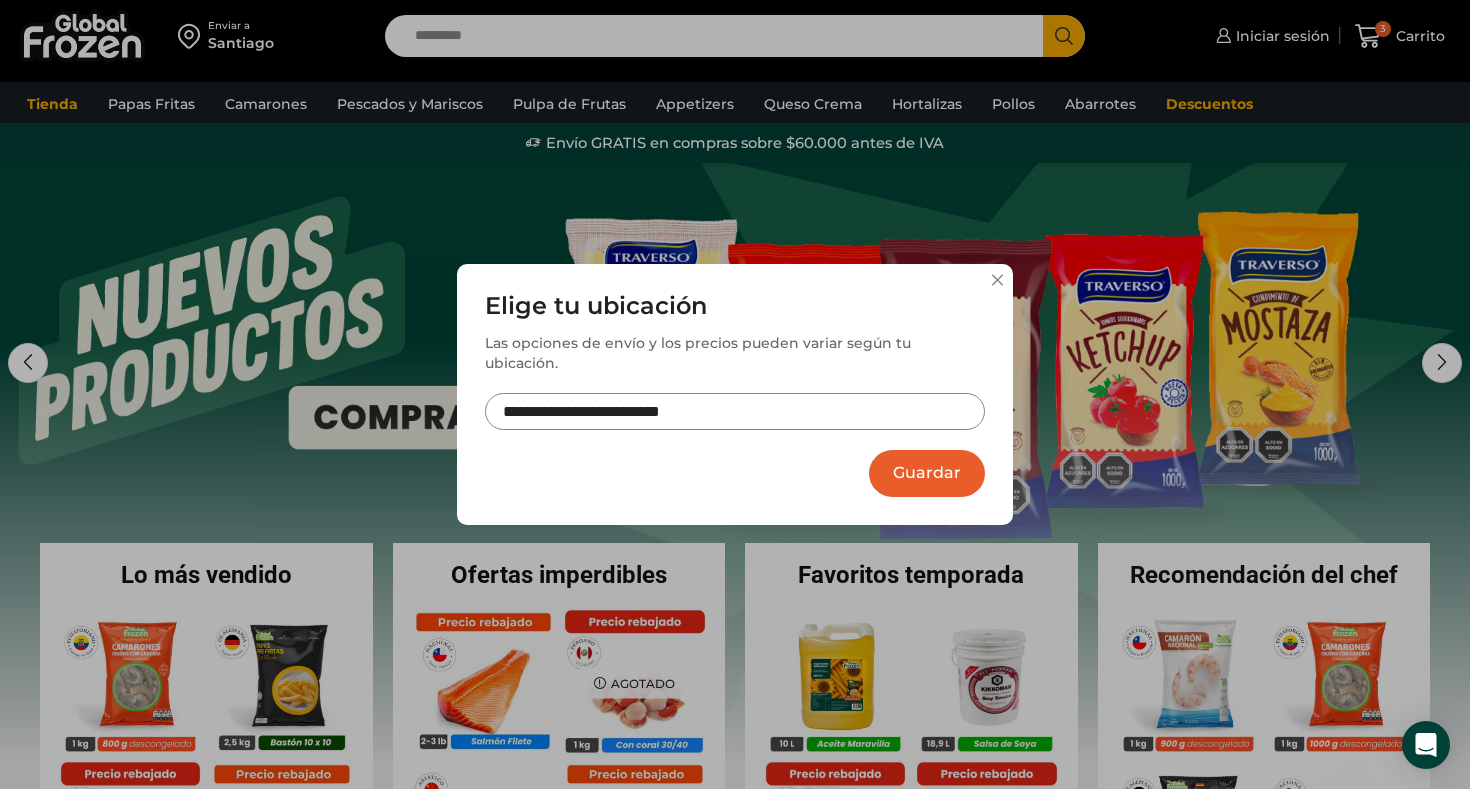 click on "Guardar" at bounding box center [927, 473] 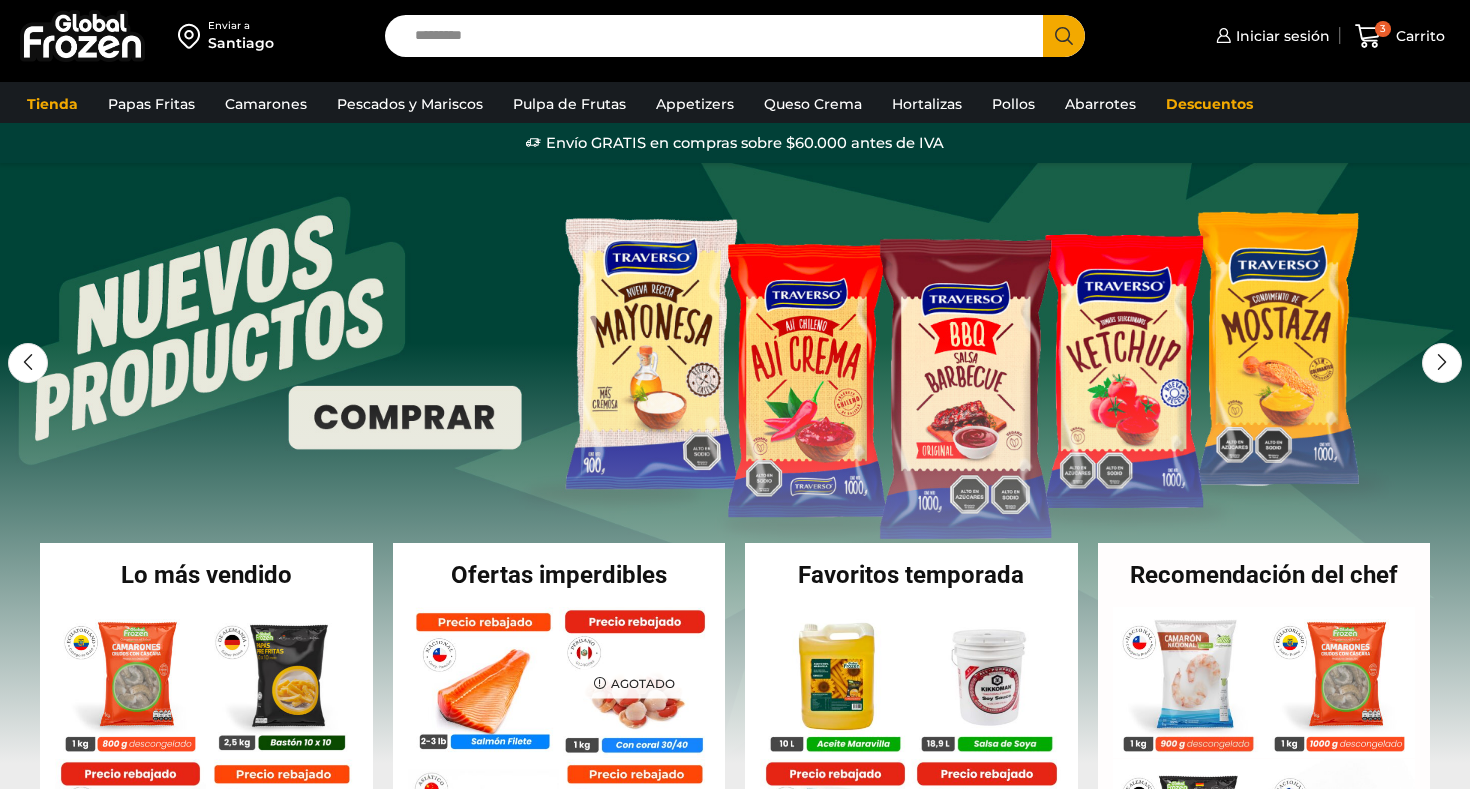 scroll, scrollTop: 0, scrollLeft: 0, axis: both 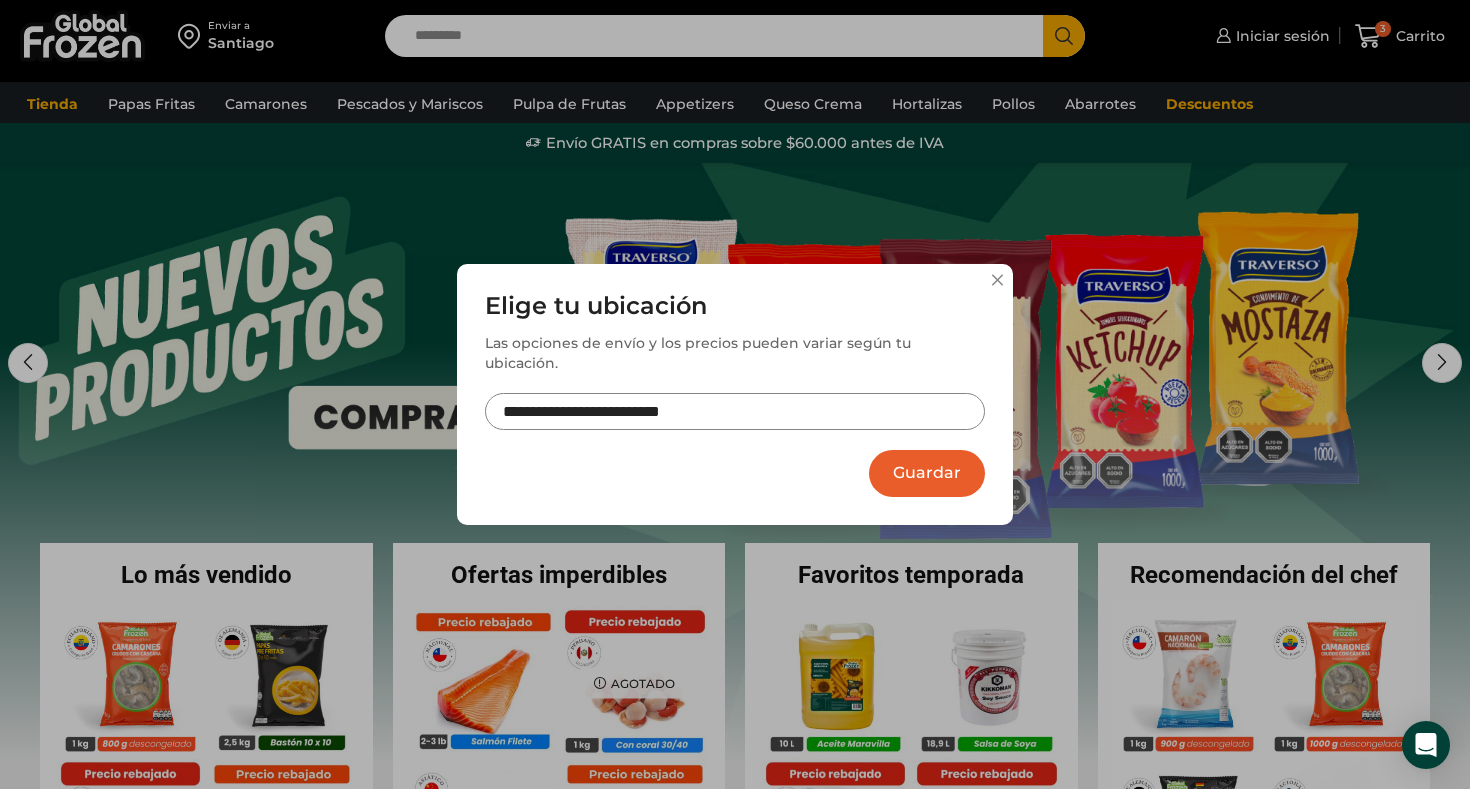 click on "**********" at bounding box center [735, 411] 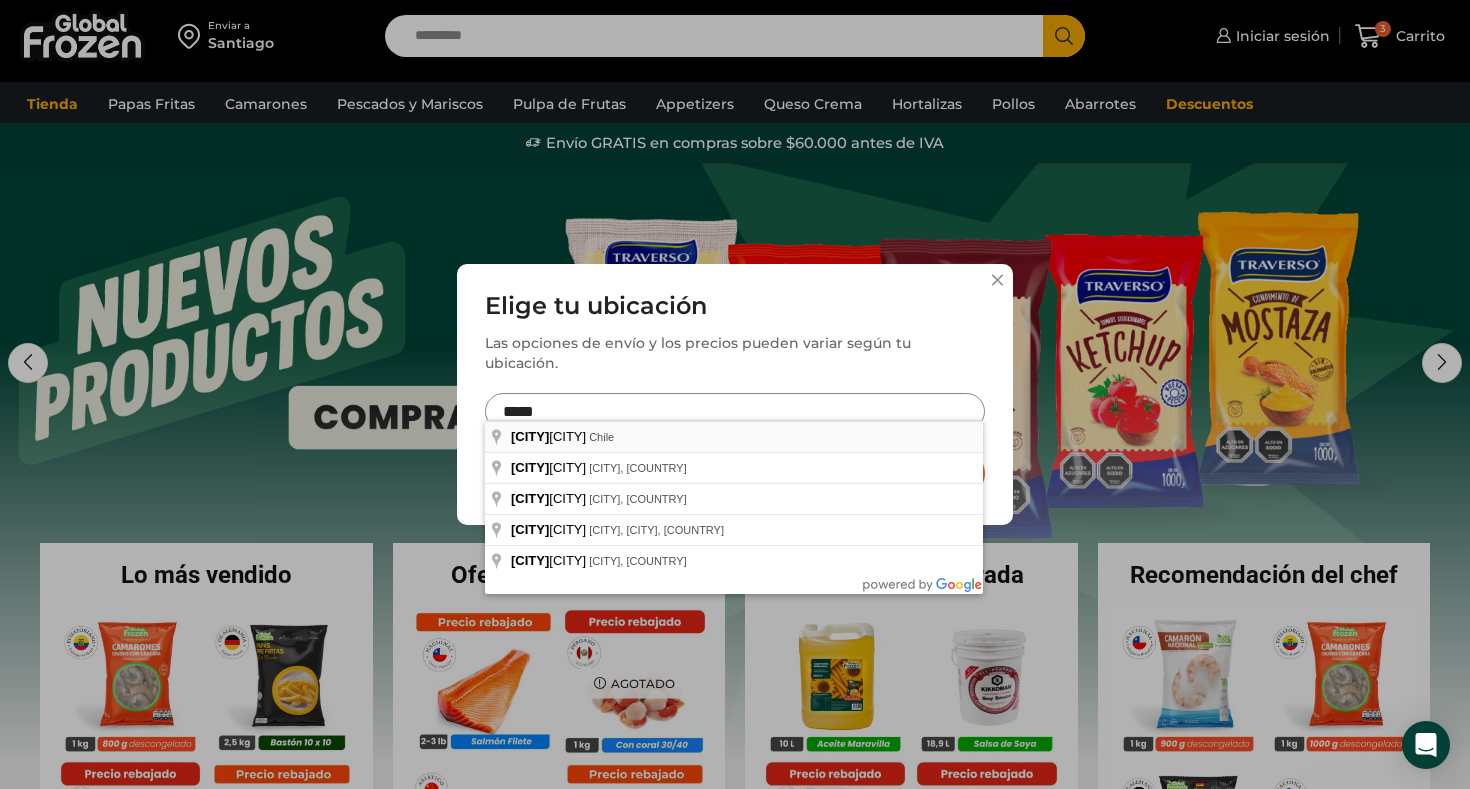 type on "*****" 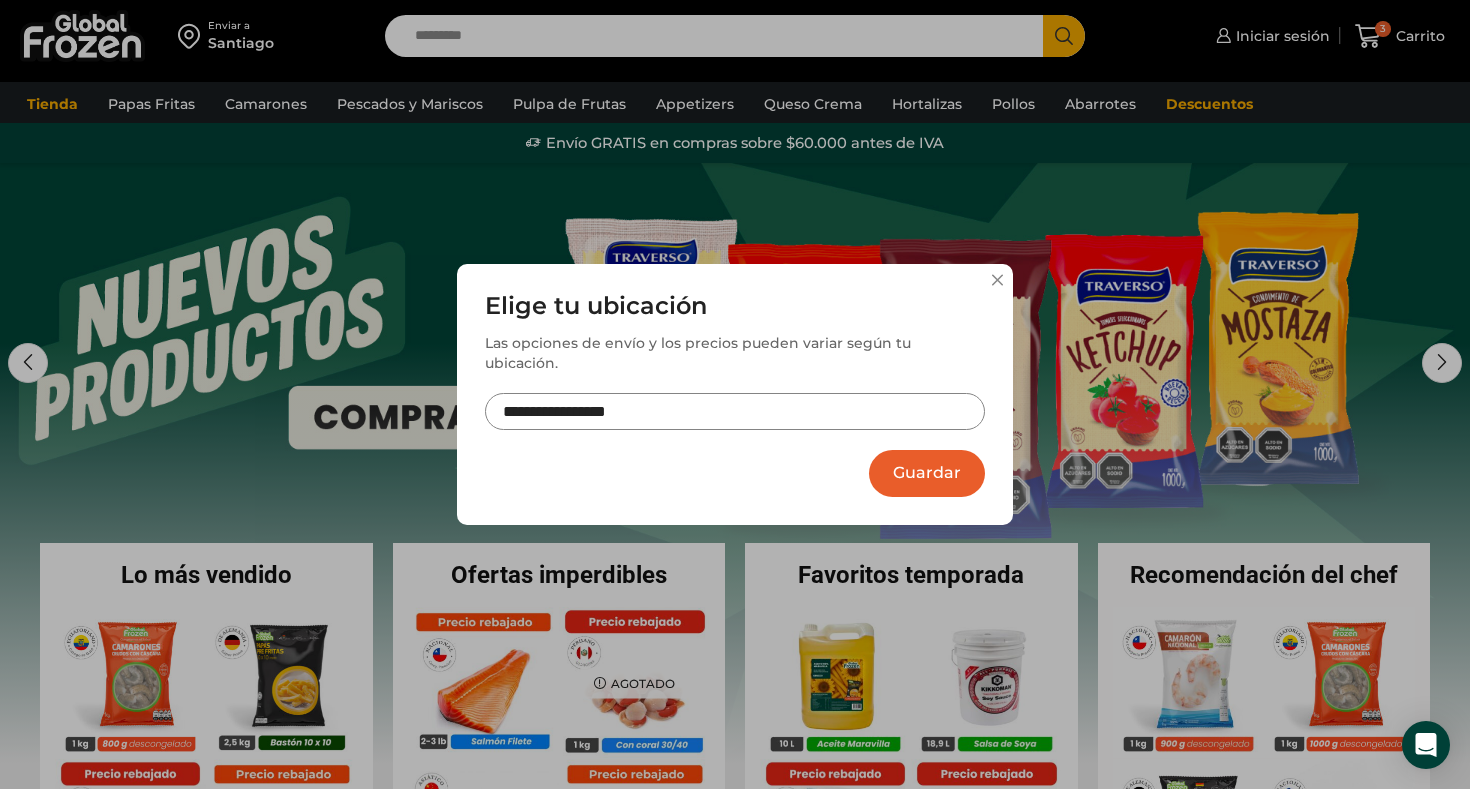 click on "Guardar" at bounding box center (927, 473) 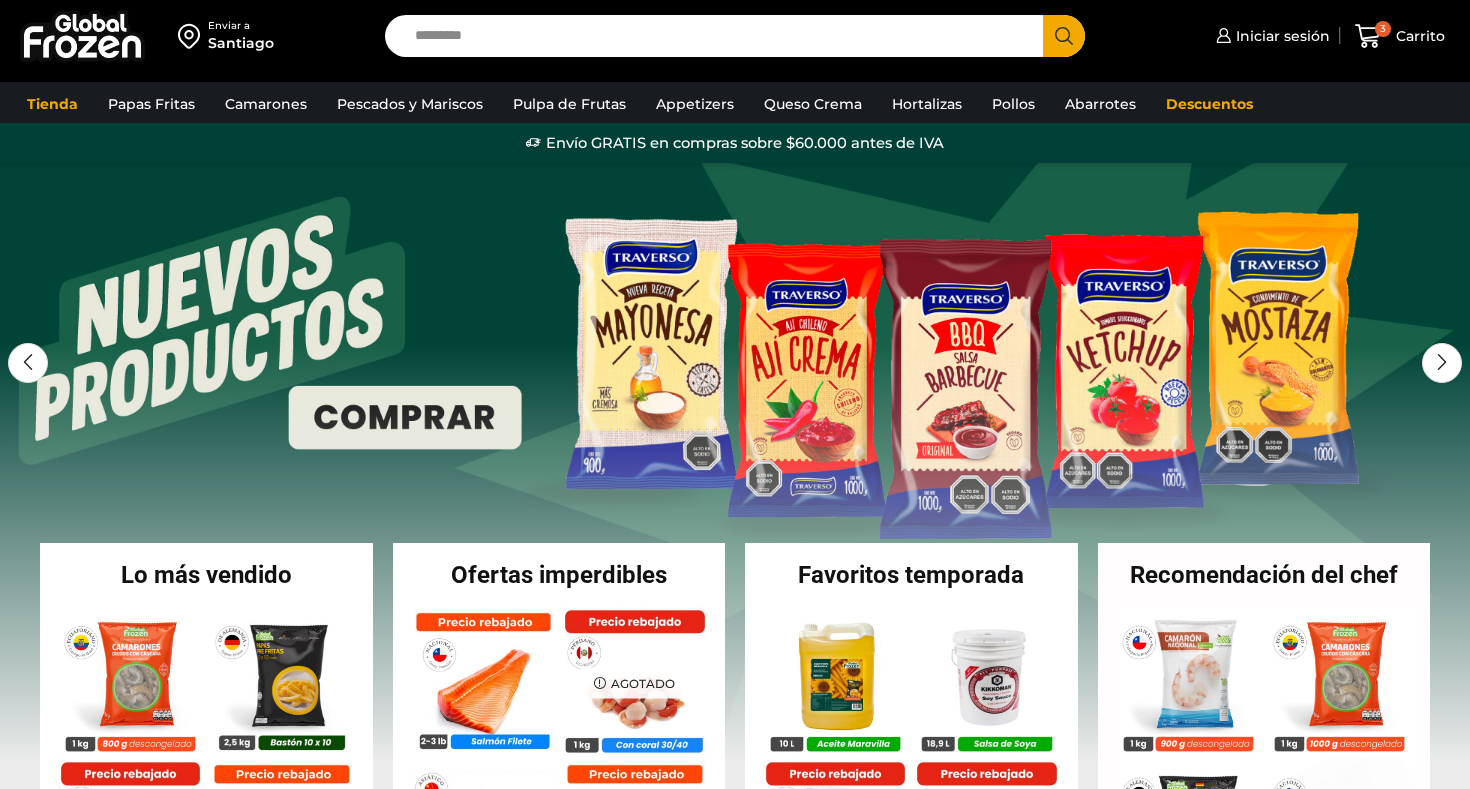 scroll, scrollTop: 0, scrollLeft: 0, axis: both 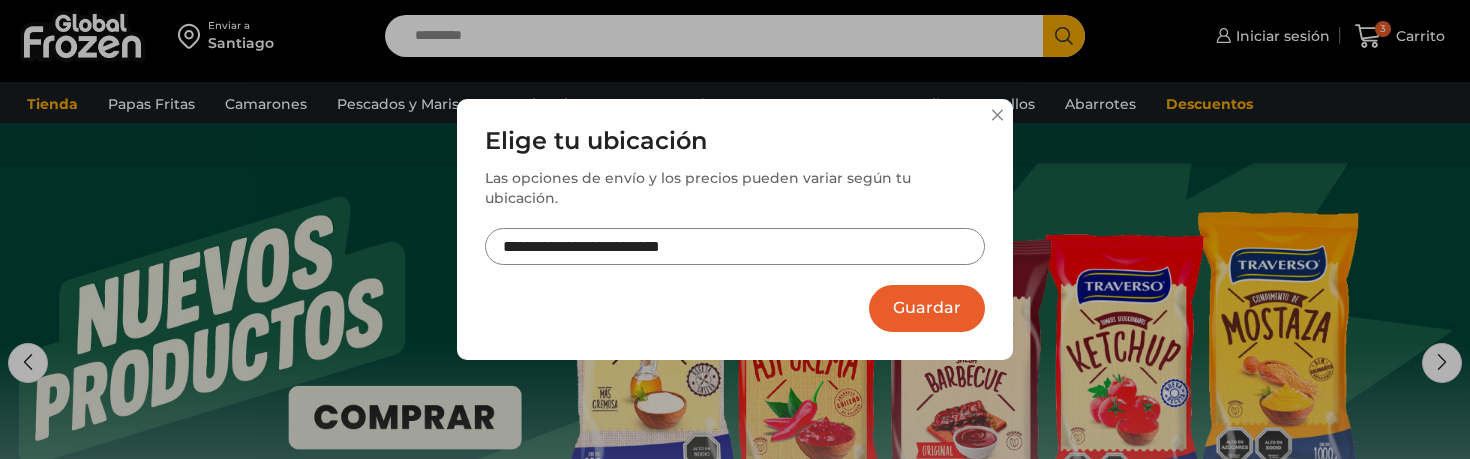 click on "**********" at bounding box center (735, 246) 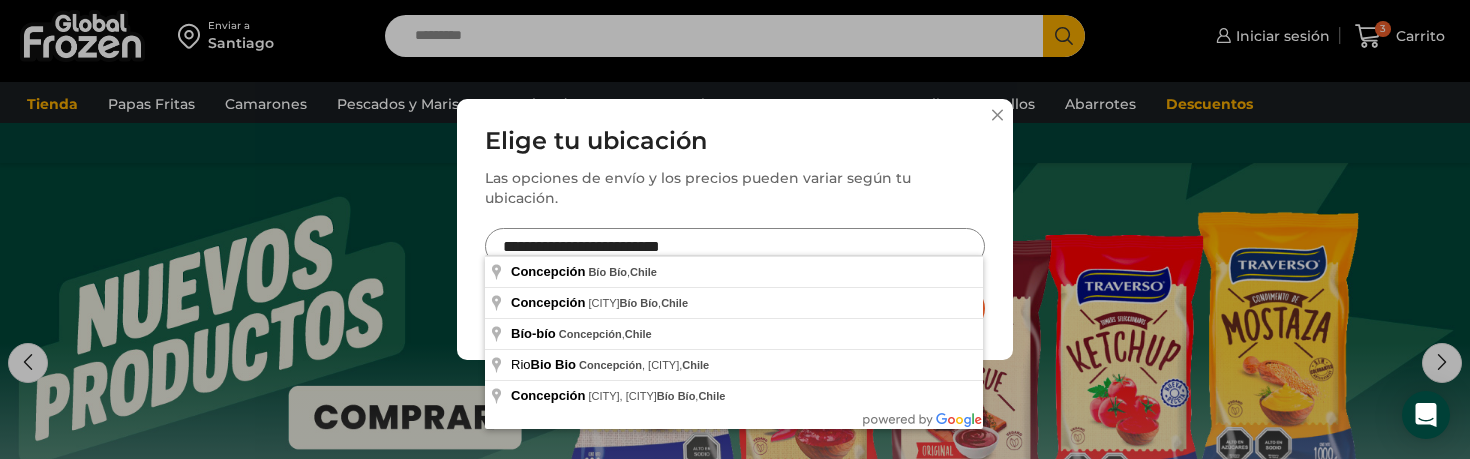 click on "**********" at bounding box center [735, 246] 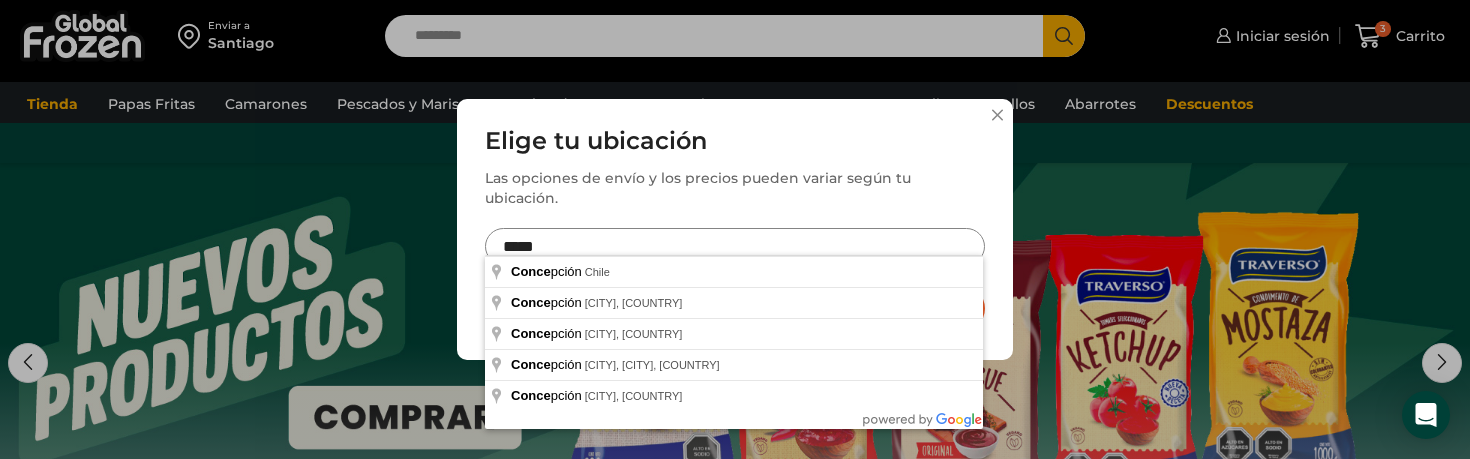 type on "*****" 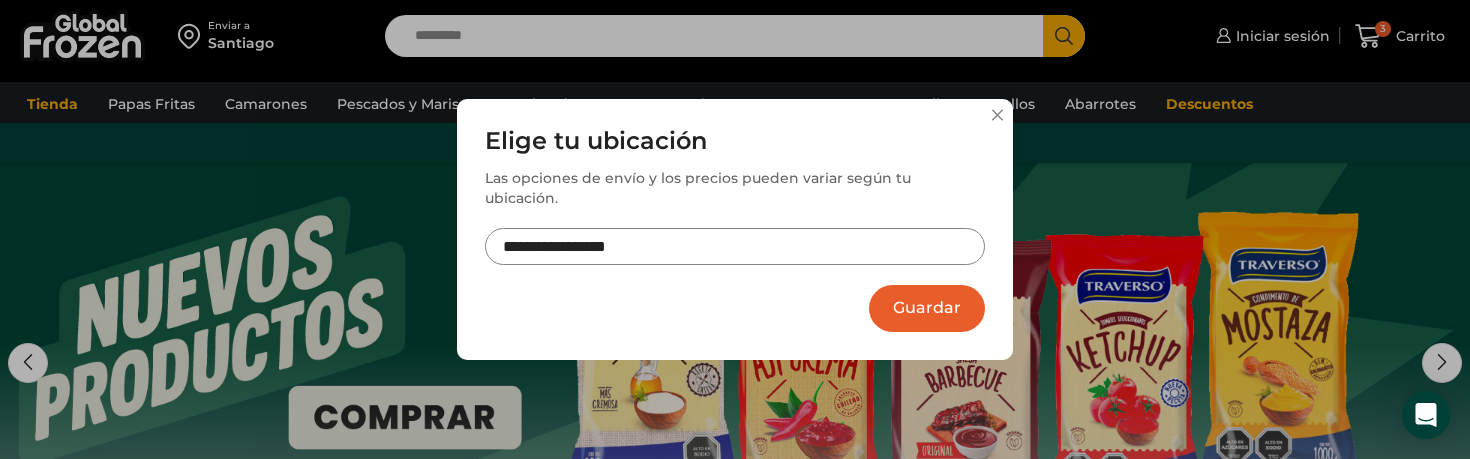 click on "Guardar" at bounding box center (927, 308) 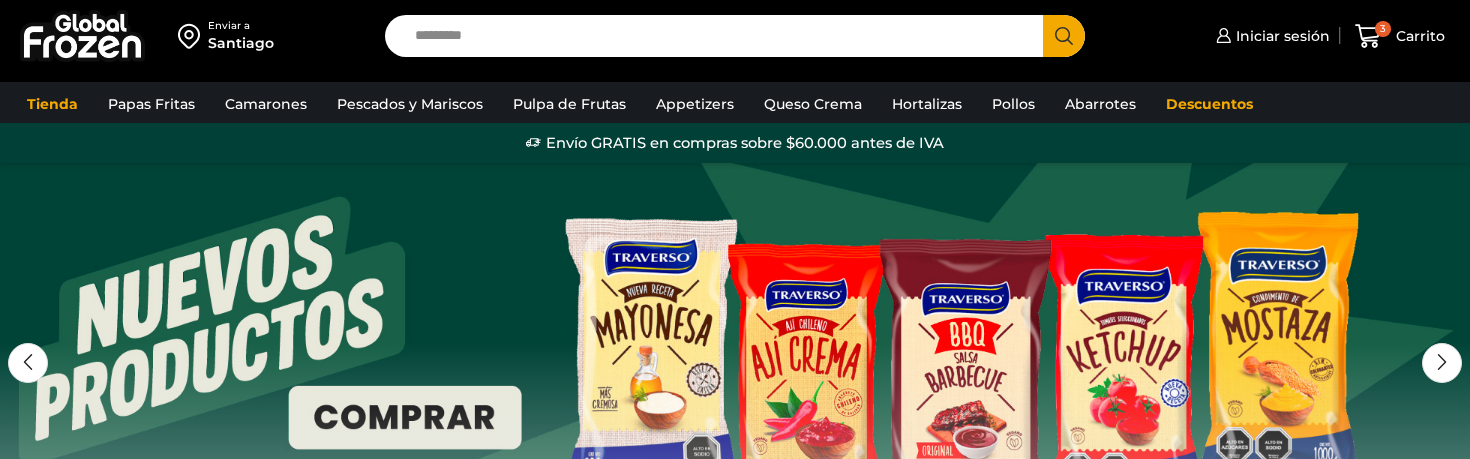scroll, scrollTop: 0, scrollLeft: 0, axis: both 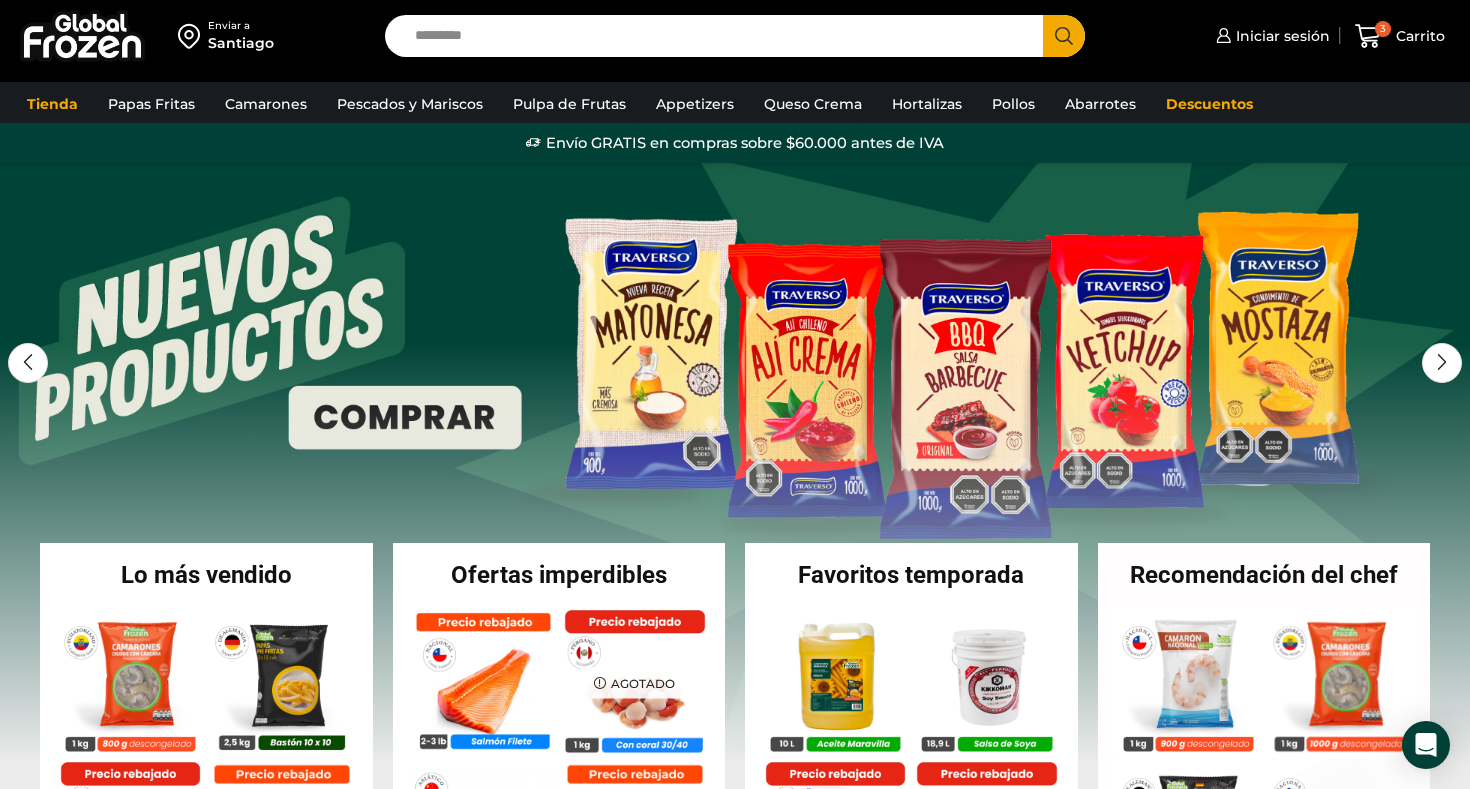 click on "Santiago" at bounding box center (241, 43) 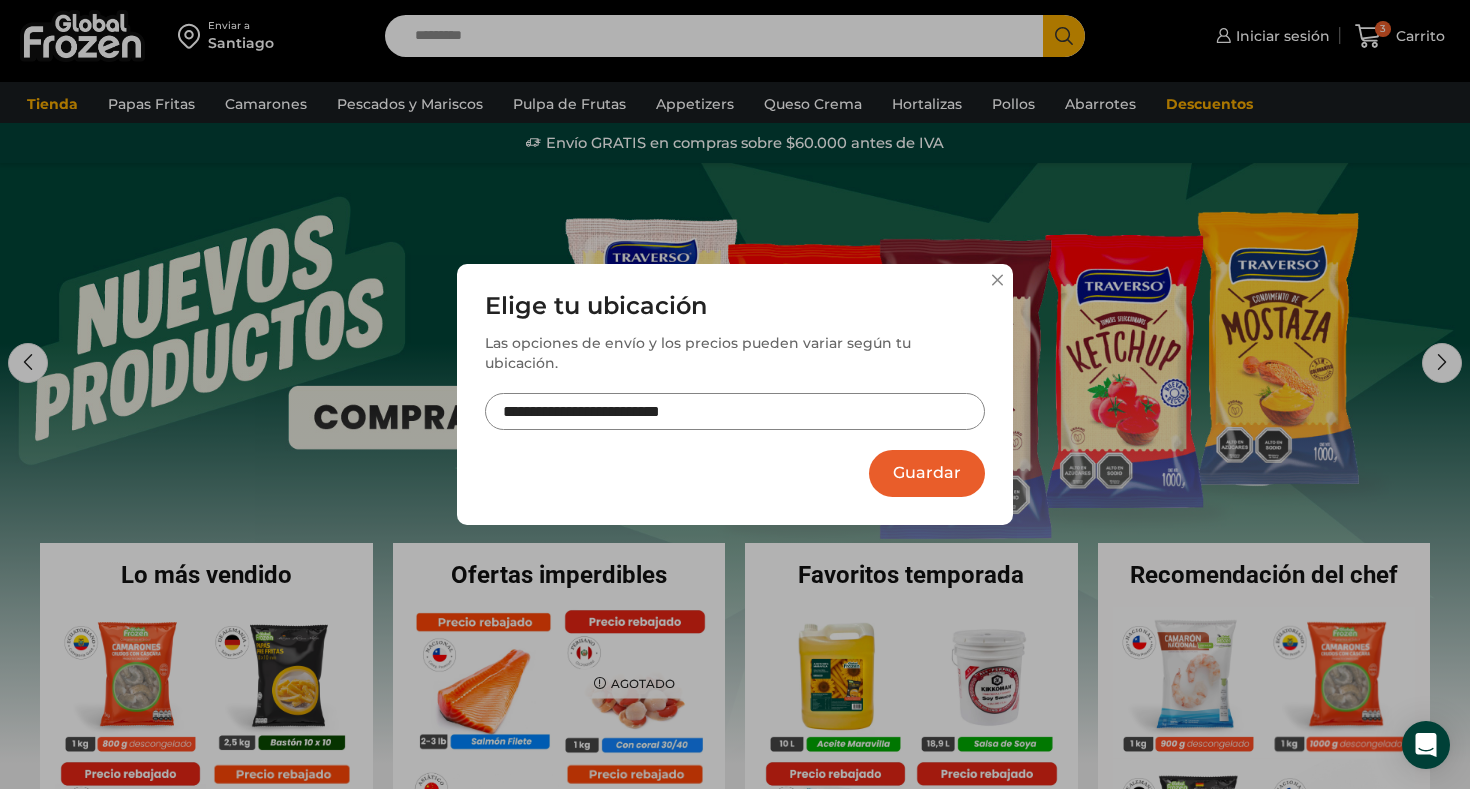 click on "**********" at bounding box center (735, 411) 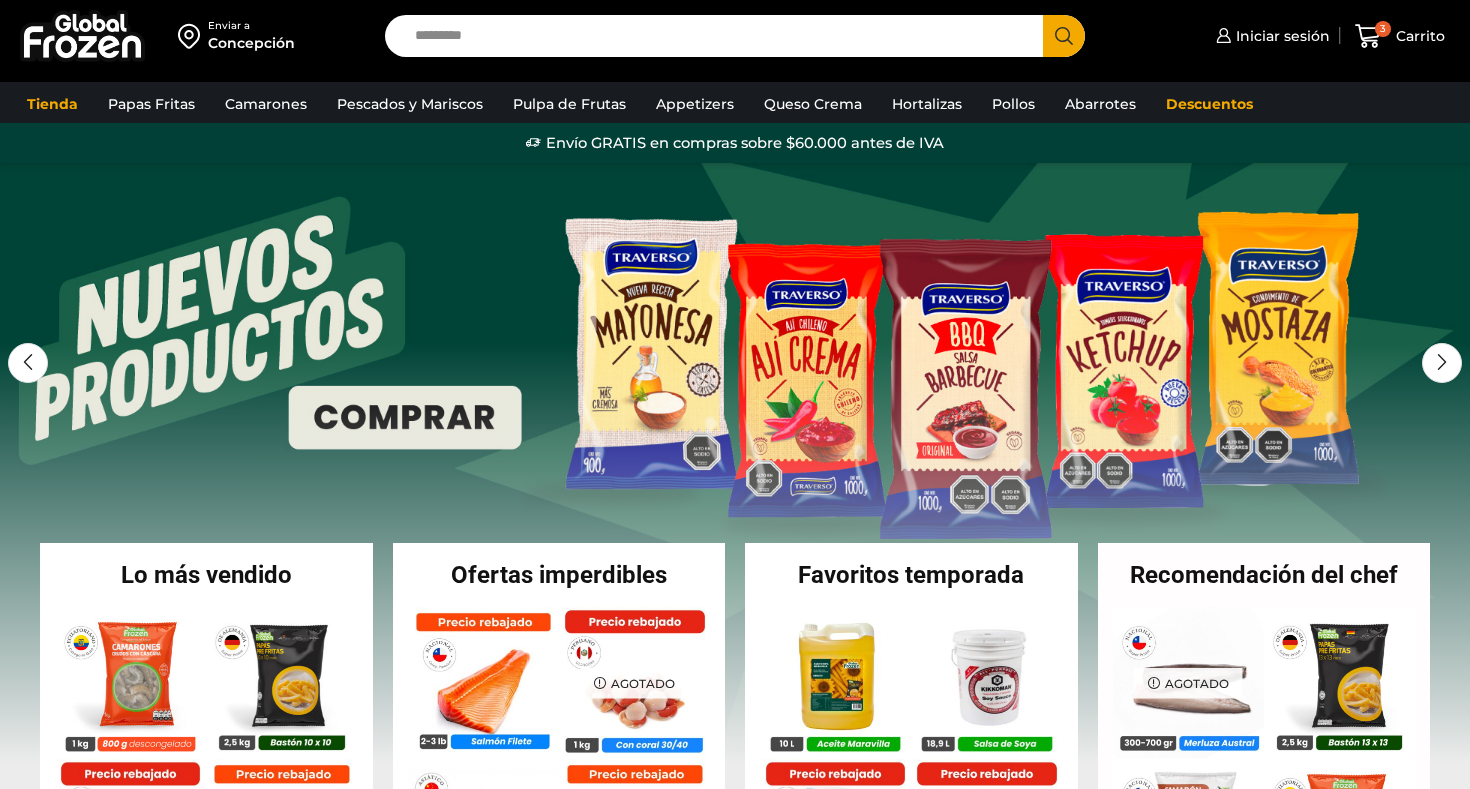 scroll, scrollTop: 0, scrollLeft: 0, axis: both 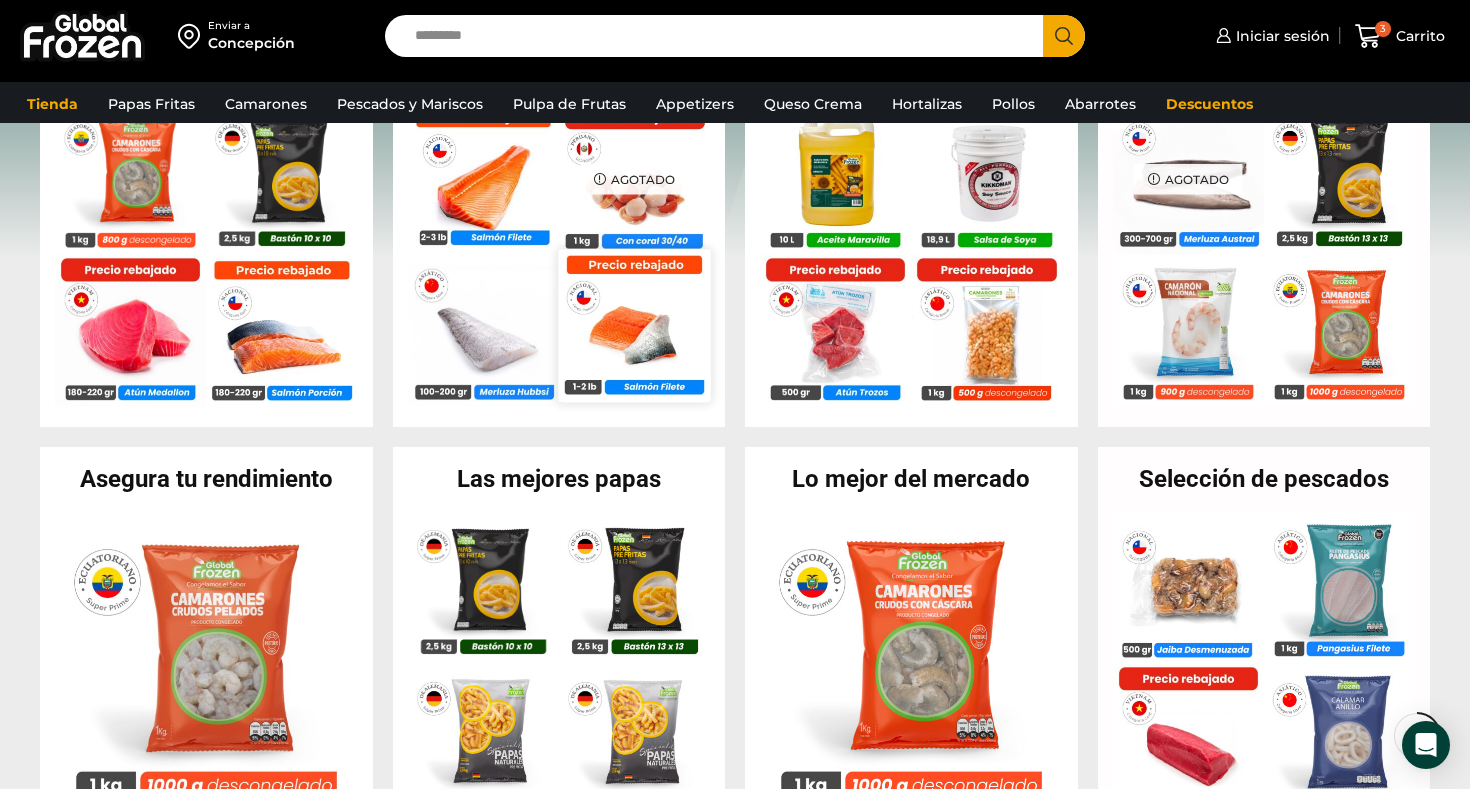 click at bounding box center (634, 325) 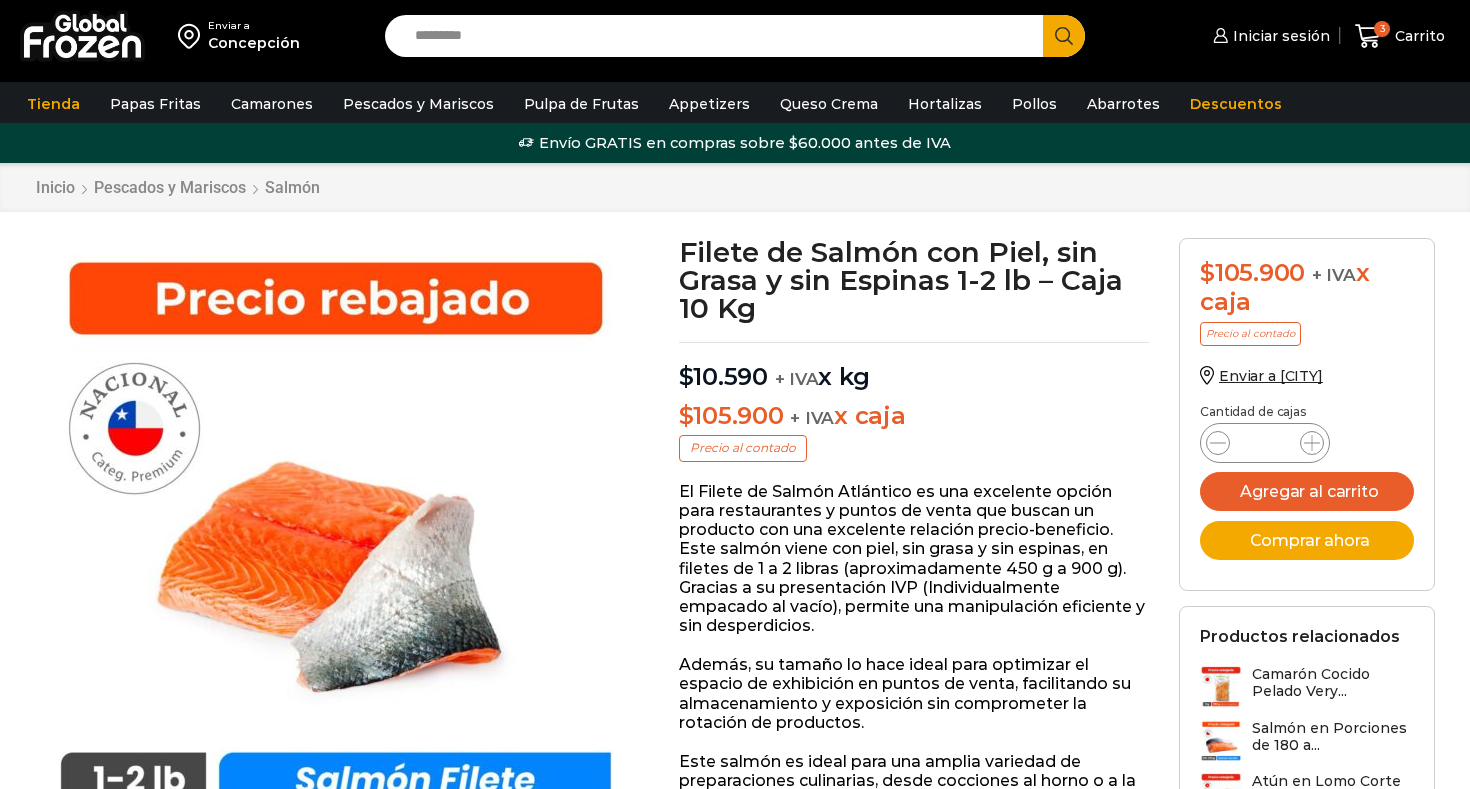 scroll, scrollTop: 1, scrollLeft: 0, axis: vertical 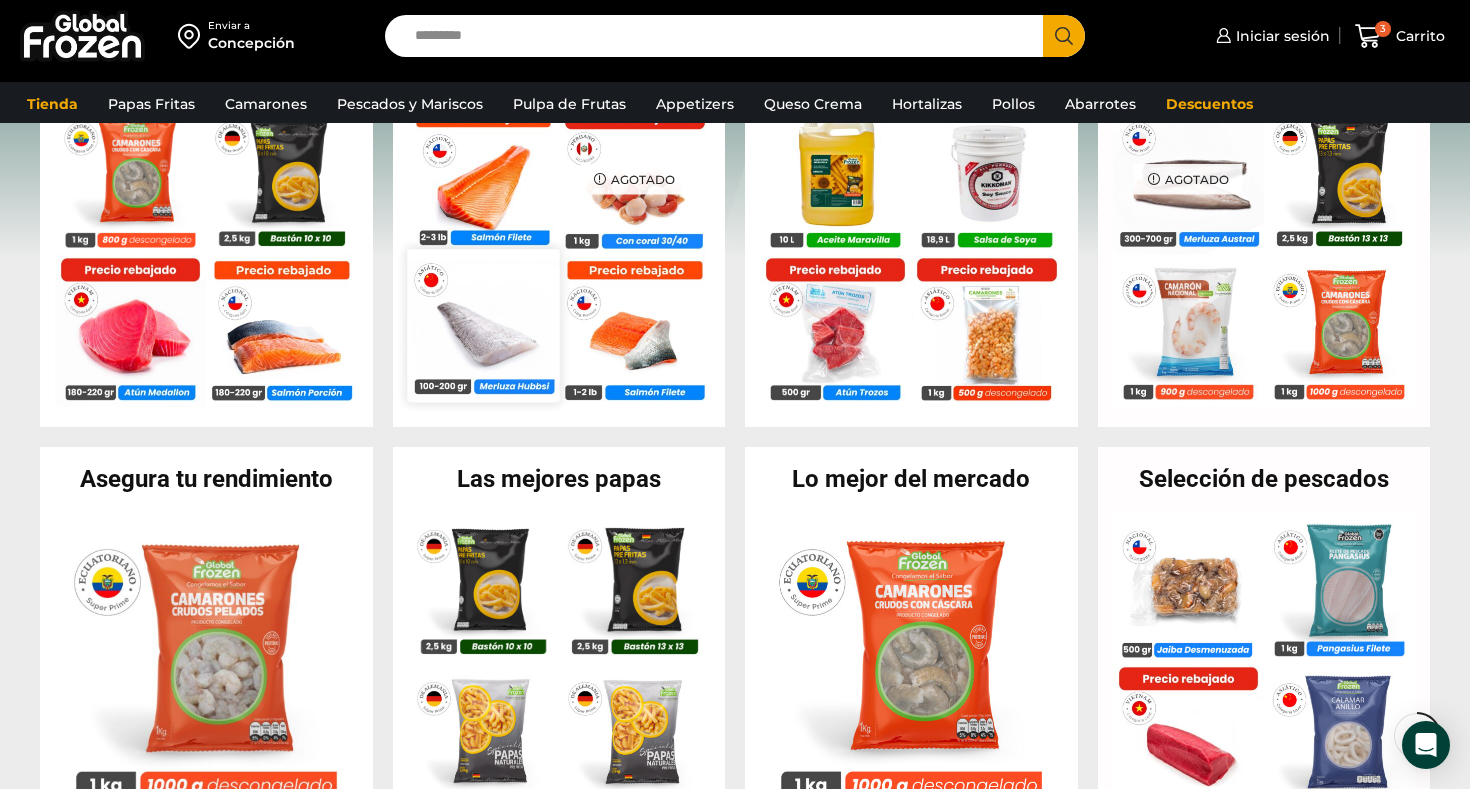 click at bounding box center [483, 325] 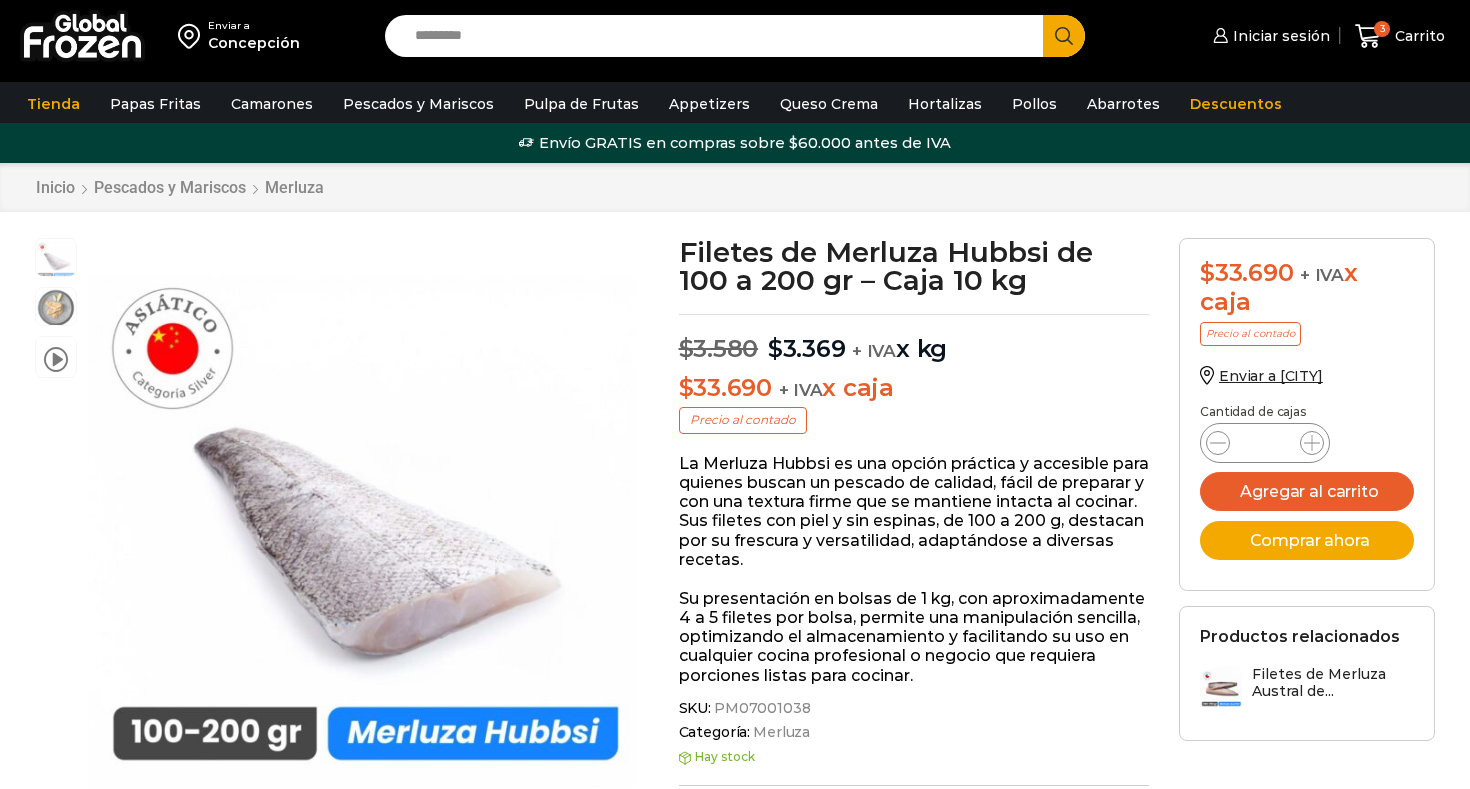 scroll, scrollTop: 0, scrollLeft: 0, axis: both 